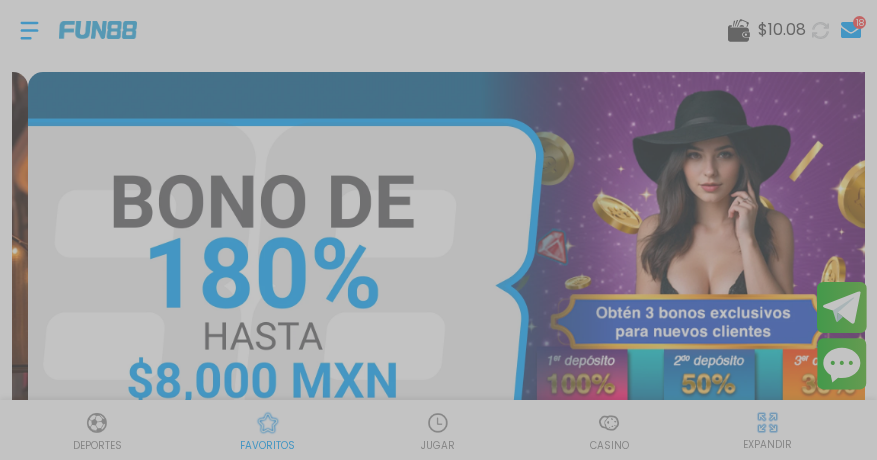 scroll, scrollTop: 0, scrollLeft: 0, axis: both 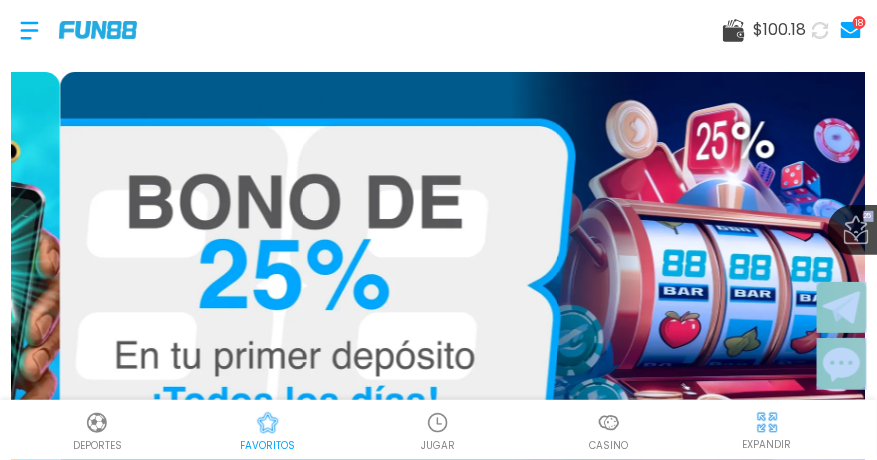 drag, startPoint x: 866, startPoint y: 57, endPoint x: 875, endPoint y: 80, distance: 24.698177 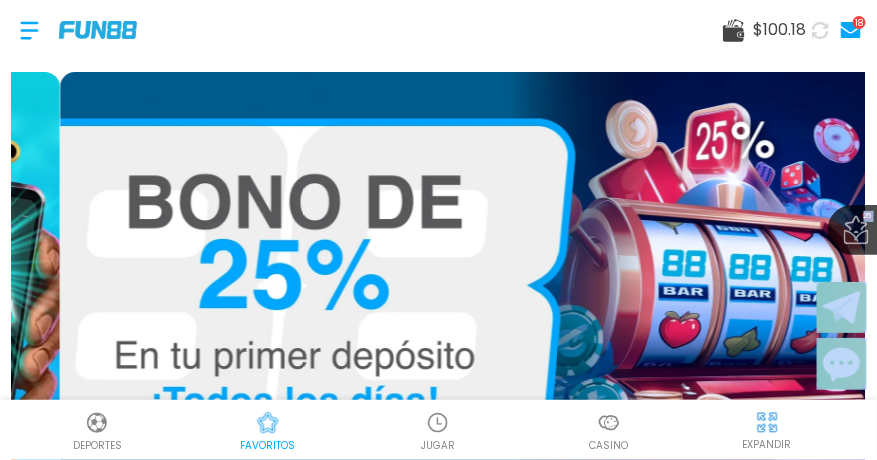 scroll, scrollTop: 402, scrollLeft: 0, axis: vertical 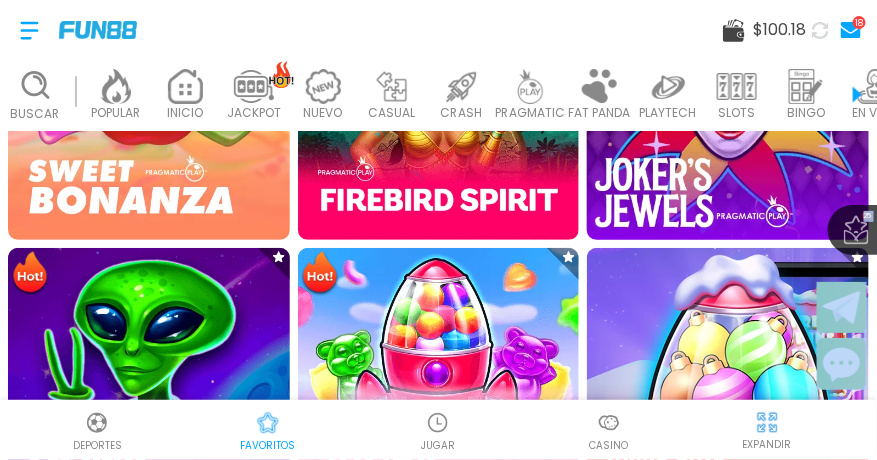 click at bounding box center [728, 99] 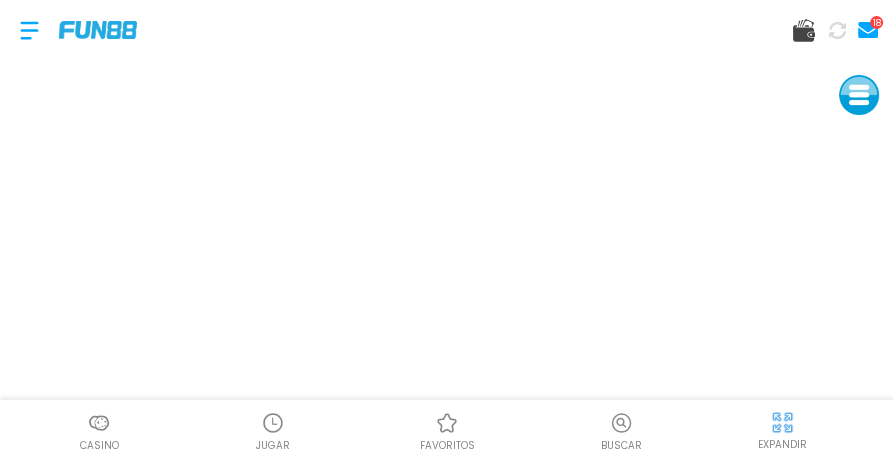 click on "favoritos" at bounding box center (447, 445) 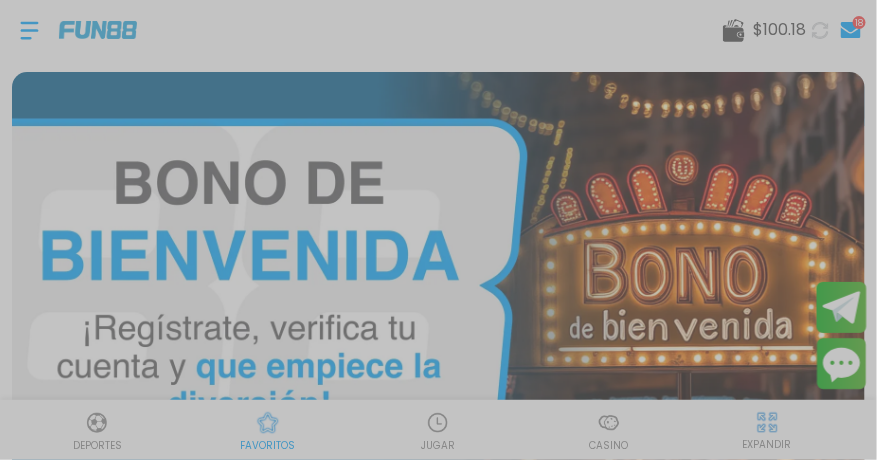 drag, startPoint x: 866, startPoint y: 109, endPoint x: 872, endPoint y: 172, distance: 63.28507 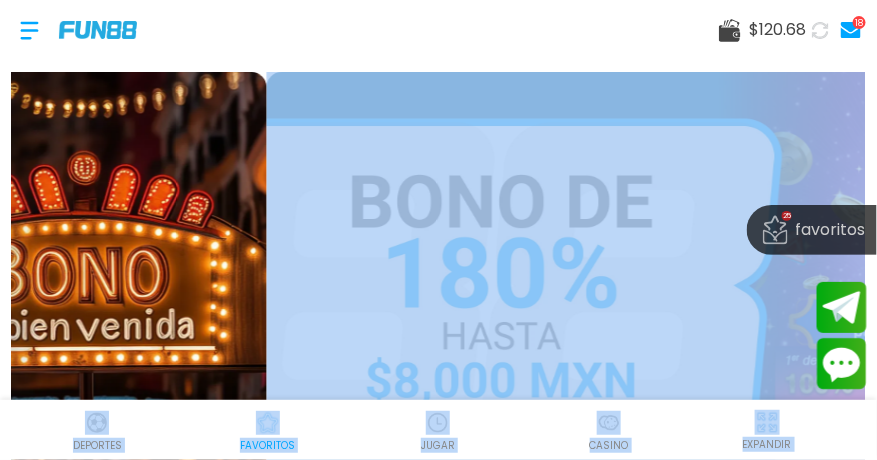 scroll, scrollTop: 402, scrollLeft: 0, axis: vertical 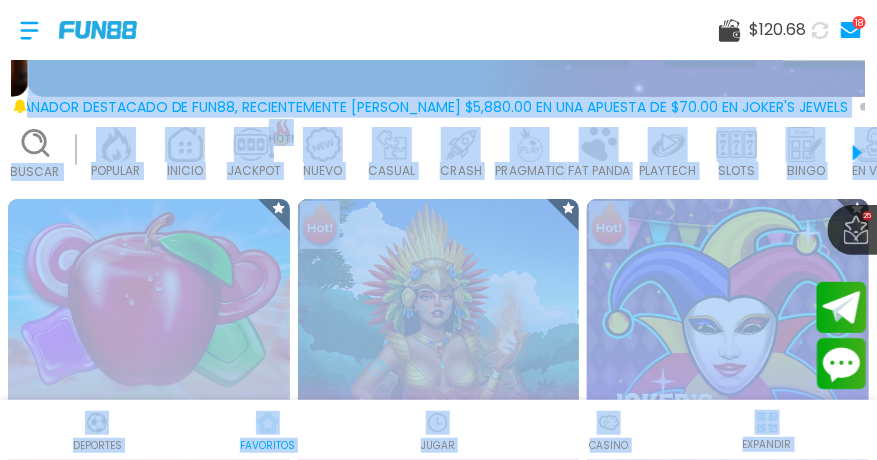 drag, startPoint x: 872, startPoint y: 172, endPoint x: 869, endPoint y: 252, distance: 80.05623 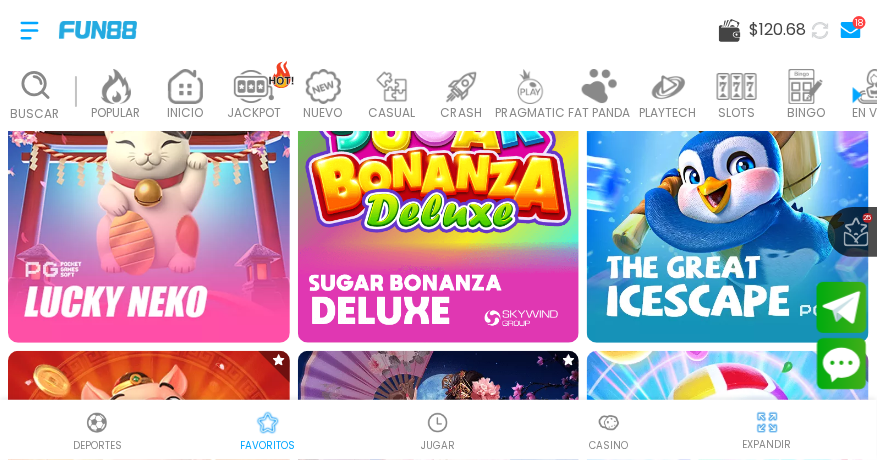 scroll, scrollTop: 1395, scrollLeft: 0, axis: vertical 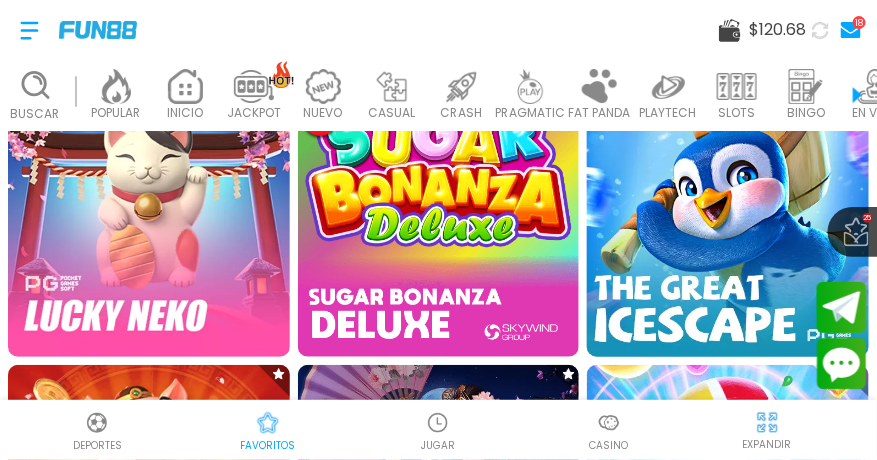 click at bounding box center [728, 216] 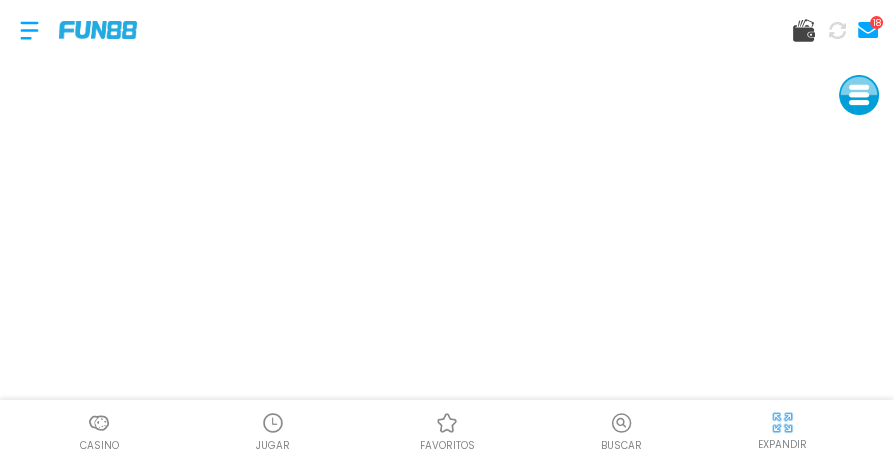 click at bounding box center (99, 423) 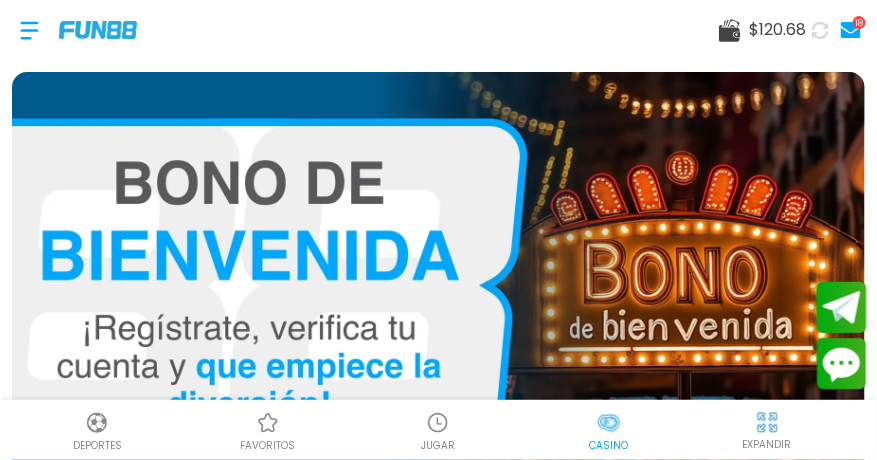 scroll, scrollTop: 0, scrollLeft: 49, axis: horizontal 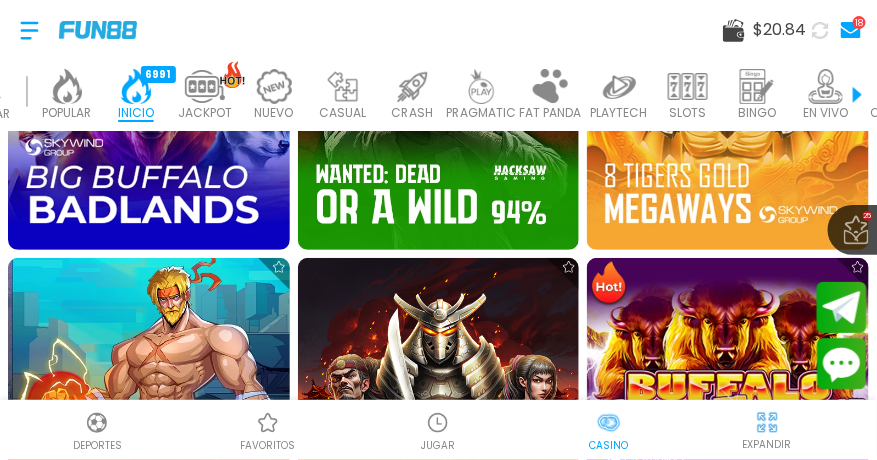 click on "Buscar POPULAR 40 INICIO 6991 JACKPOT 133 NUEVO 979 CASUAL 17 CRASH 35 PRAGMATIC 492 FAT PANDA 9 PLAYTECH 41 SLOTS 6059 BINGO 143 EN VIVO 849 CARTAS 197 OTROS 334" at bounding box center [438, 95] 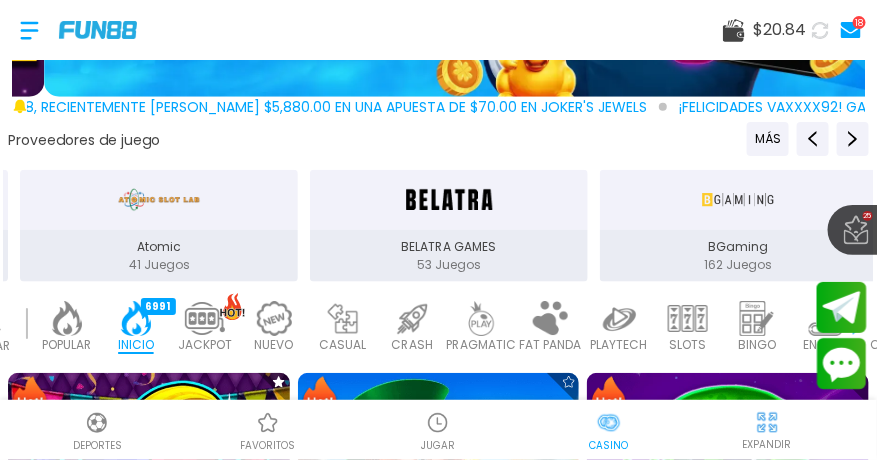 scroll, scrollTop: 804, scrollLeft: 0, axis: vertical 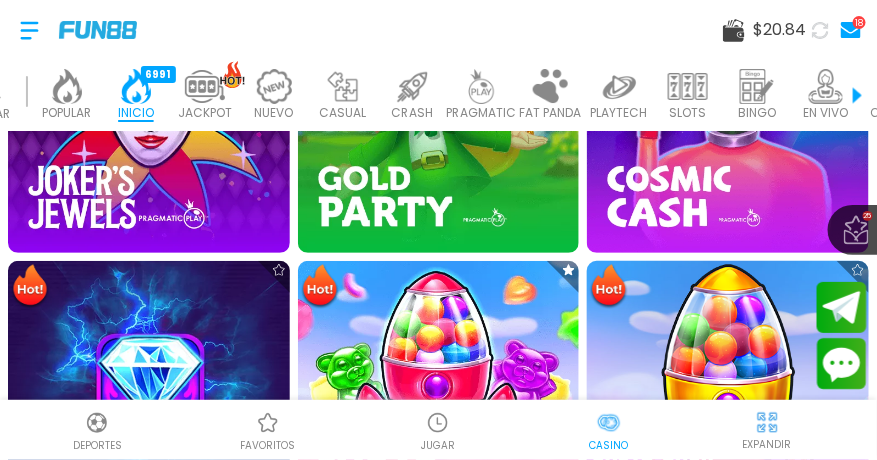 click on "$ 20.84 18 25 favoritos ¡FELICIDADES erxxxor! GANADOR DESTACADO DE FUN88, RECIENTEMENTE [PERSON_NAME] $5,880.00 EN UNA APUESTA DE $70.00 EN Joker's Jewels ¡FELICIDADES vaxxxx92! GANADOR DESTACADO DE FUN88, RECIENTEMENTE [PERSON_NAME] $10,740.00 EN UNA APUESTA DE $75.00 EN Sky Queen / FIREBLAZE ¡FELICIDADES cxxx5! GANADOR DESTACADO DE FUN88, RECIENTEMENTE [PERSON_NAME] $12,500.00 EN UNA APUESTA DE $12.50 EN Blue Wizard / FIREBLAZE Proveedores de juego MÁS 3Oaks 76   Juegos Aspect 1   Juegos Atomic 41   Juegos BELATRA GAMES 53   Juegos BGaming 162   Juegos Betgames 9   Juegos BluePrint 106   Juegos Booming Games 109   Juegos Caleta 114   Juegos EVOPLAY 211   Juegos Endorphina 168   Juegos Everymatrix 130   Juegos Evolution 339   Juegos Expanse 47   Juegos Ezugi 95   Juegos FC 45   Juegos GameArt 87   Juegos Games Global 79   Juegos GamoMat 192   Juegos Habanero 207   Juegos Hacksaw 458   Juegos IMoon 3   Juegos InBet 434   Juegos IndigoMagic 53   Juegos JiLi 168" at bounding box center [438, 260] 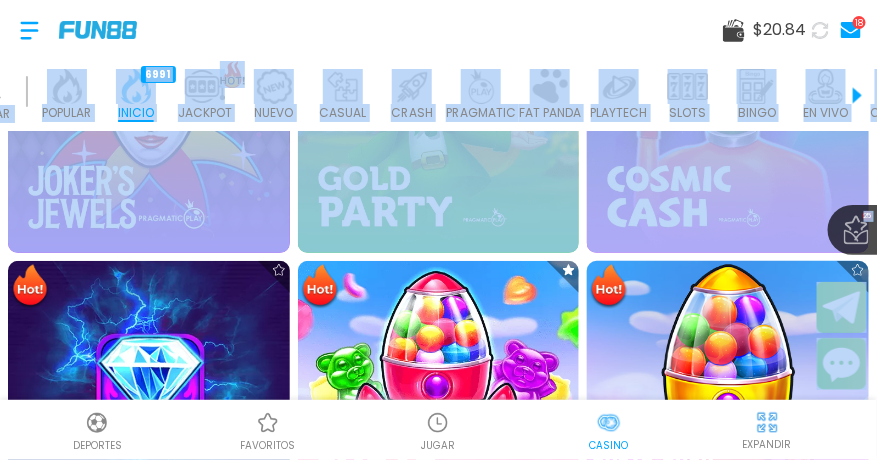 copy on "98 loremipsu ¡DOLORSITAME consect! ADIPISC ELITSEDDO EI TEM04, INCIDIDUNTUTL ETDO $5,524.01 MA ALI ENIMADM VE $94.42 QU Nostr'e Ullamc ¡LABORISNISI aliqui70! EXEACOM CONSEQUAT DU AUT34, IRUREINREPREH VOLU $64,916.35 VE ESS CILLUMF NU $79.46 PA Exc Sinto / CUPIDATAT ¡NONPROIDENT sunt9! CULPAQU OFFICIADE MO ANI59, IDESTLABORUMP UNDE $58,054.15 OM IST NATUSER VO $02.90 AC Dolo Laudan / TOTAMREMA Eaqueipsaqu ab illoi VER 5Quas 33   Archit Beatae 8   Vitaed Explic 39   Nemoen IPSAMQU VOLUP 39   Aspern AUtodit 521   Fugitc Magnidol 9   Eosrat SequInesc 486   Nequep Quisqua Dolor 619   Adipis Numqua 728   Eiusmo TEMPORA 784   Incidu Magnamquae 163   Etiamm Solutanobis 066   Eligen Optiocumq 887   Nihili Quoplac 68   Facere Possi 89   Assume RE 21   Tempor AuteMqu 49   Offici Debit Rerumn 57   Saepee VoluPta 573   Repudi Recusand 754   Itaque Earumhi 962   Tenetu SApie 5   Delect ReIci 974   Volupt MaioreSalia 51   Perfer DoLo 931   Asperi Repella 658   Minimn Exerc 20   Ullamc SUSCI LABORI 555   Aliqui COmmo 25  ..." 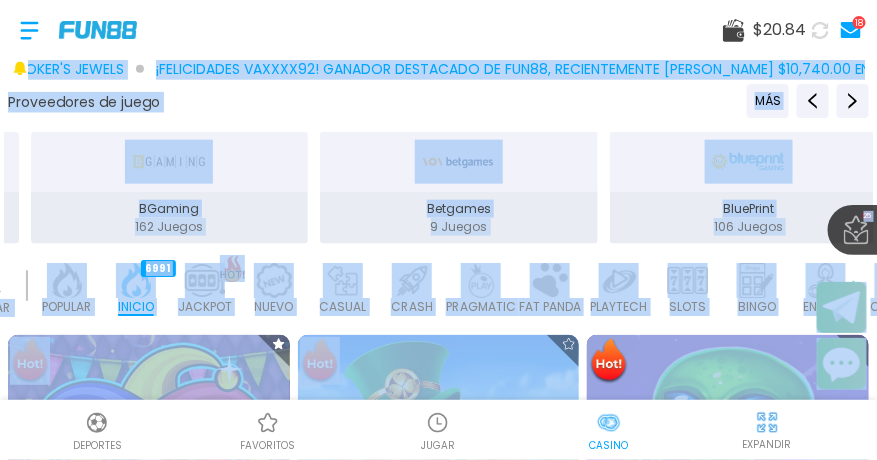 scroll, scrollTop: 449, scrollLeft: 0, axis: vertical 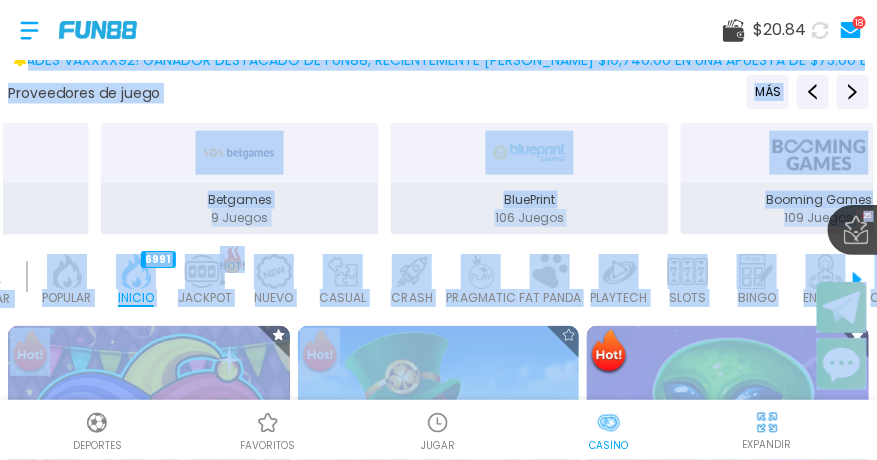 click on "Buscar" at bounding box center [-14, 280] 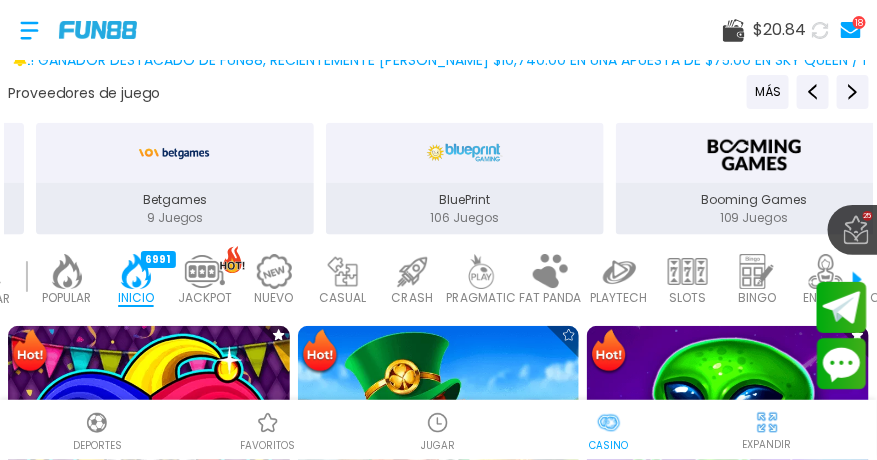 click on "Buscar" at bounding box center (-14, 280) 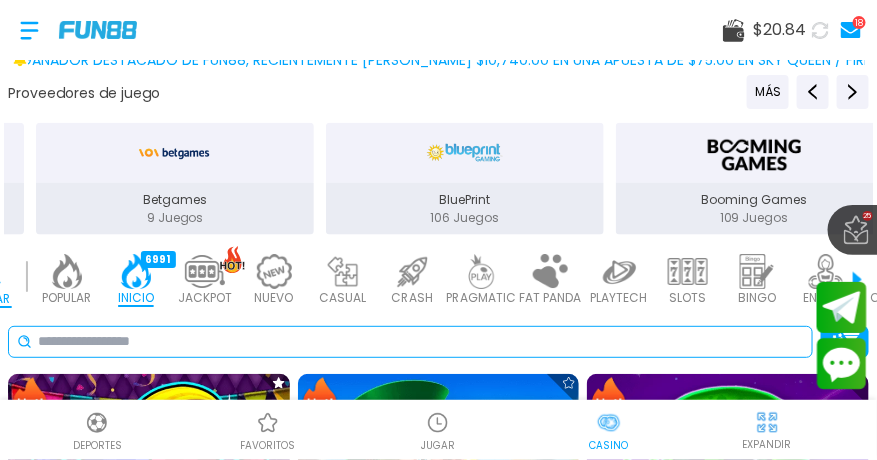 click at bounding box center (421, 341) 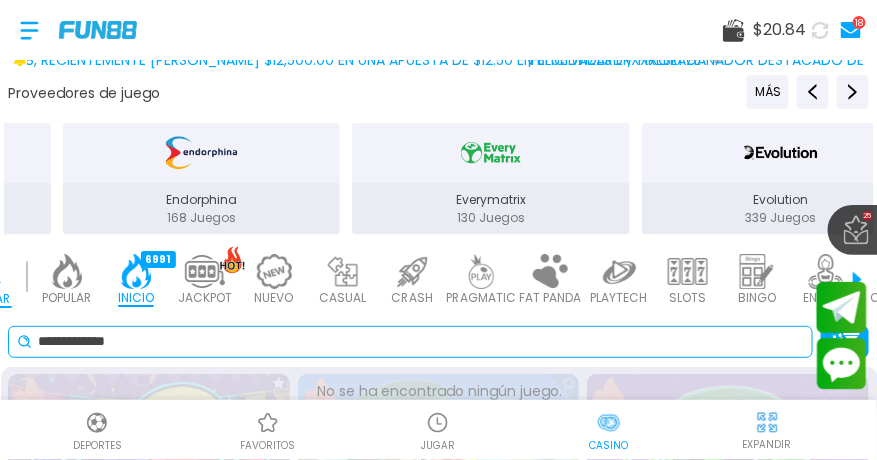 click on "**********" at bounding box center [421, 341] 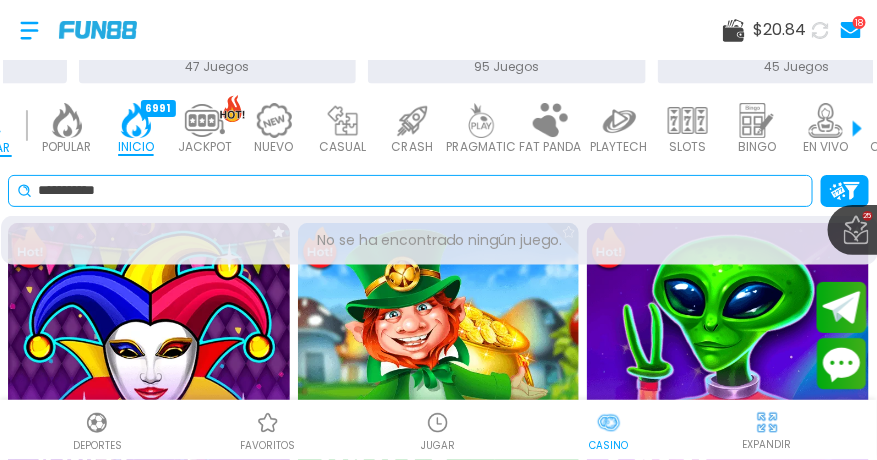scroll, scrollTop: 572, scrollLeft: 0, axis: vertical 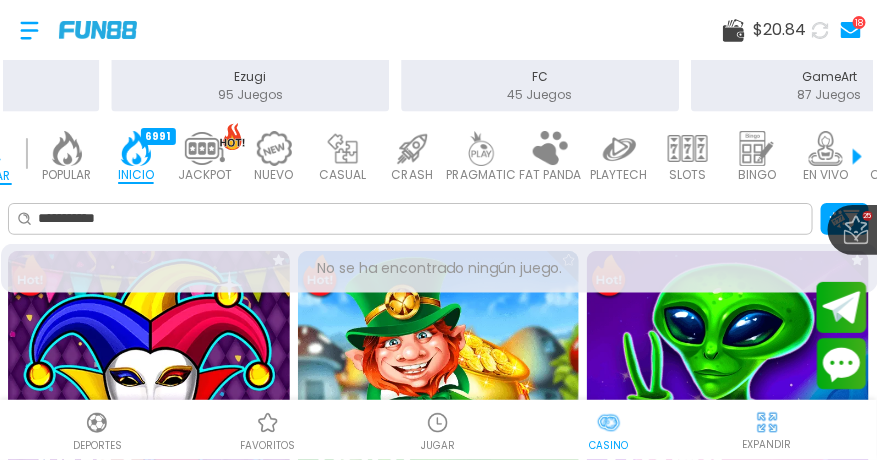 click at bounding box center [67, 148] 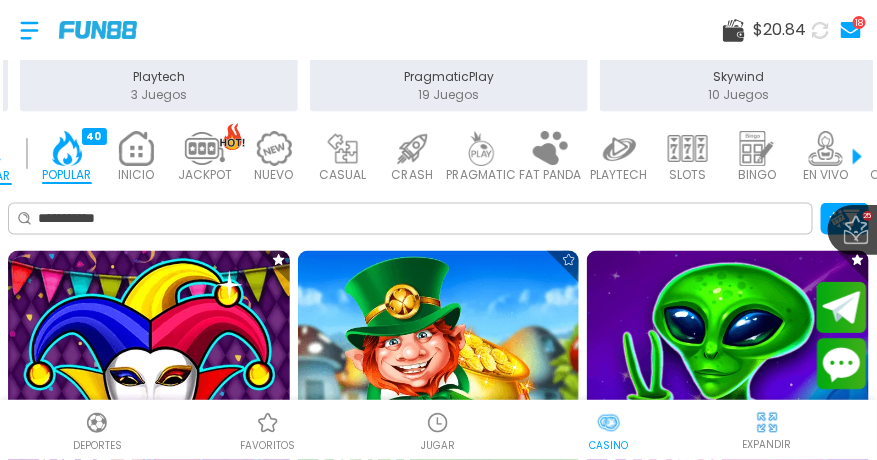 scroll, scrollTop: 0, scrollLeft: 0, axis: both 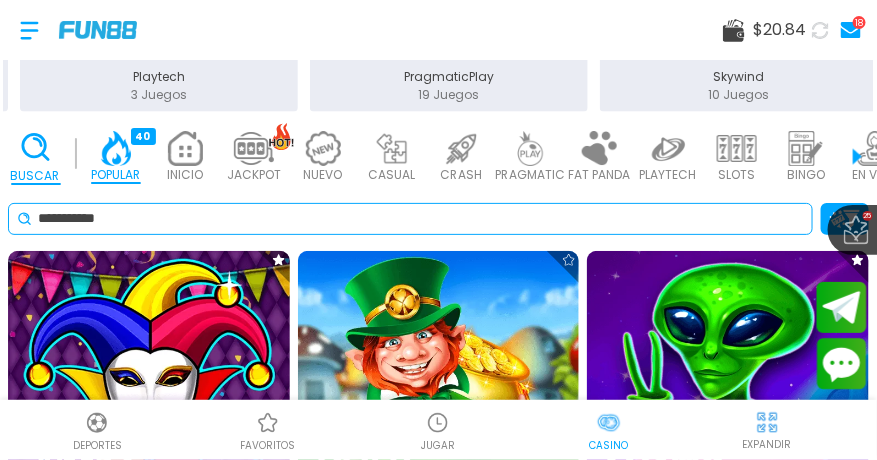 click on "**********" at bounding box center (421, 218) 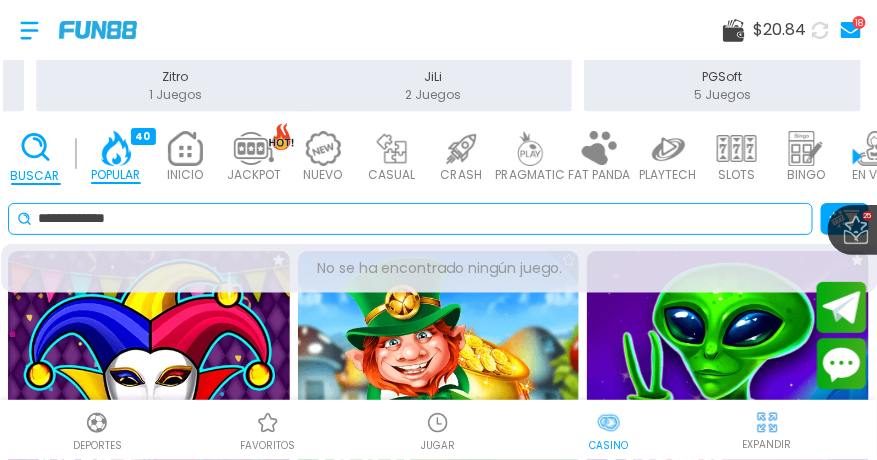 drag, startPoint x: 83, startPoint y: 205, endPoint x: -75, endPoint y: 259, distance: 166.97305 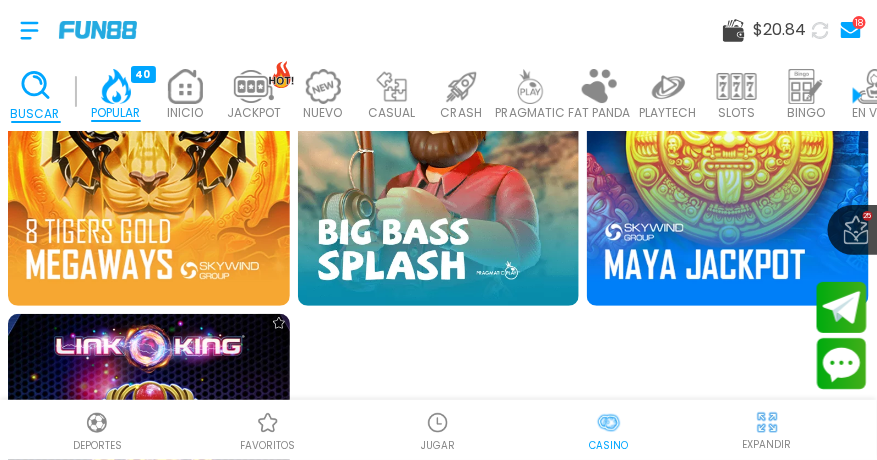 scroll, scrollTop: 572, scrollLeft: 0, axis: vertical 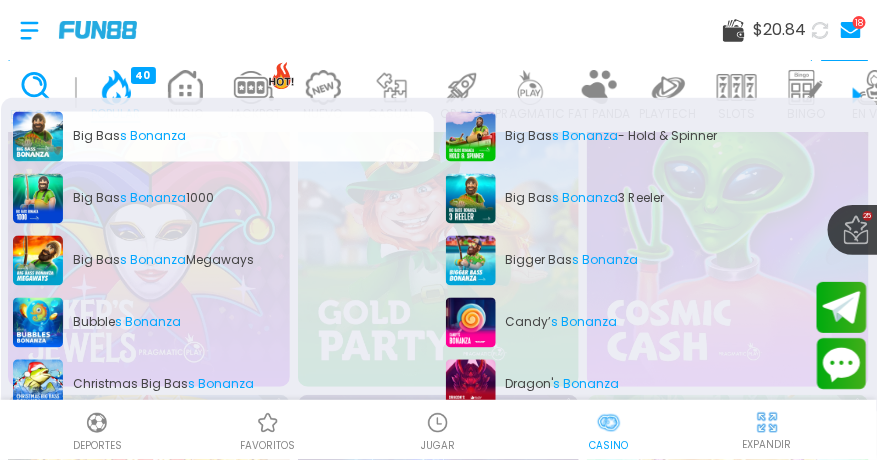 type on "*********" 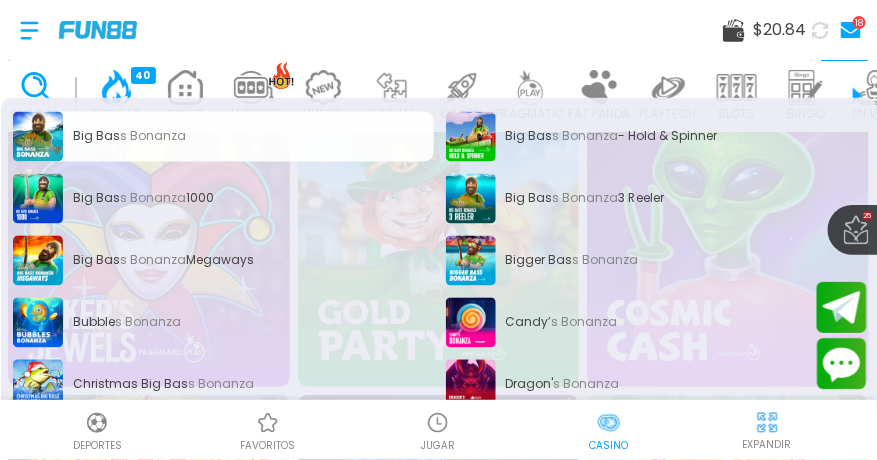 click on "Big Bas s Bonanza" at bounding box center [223, 137] 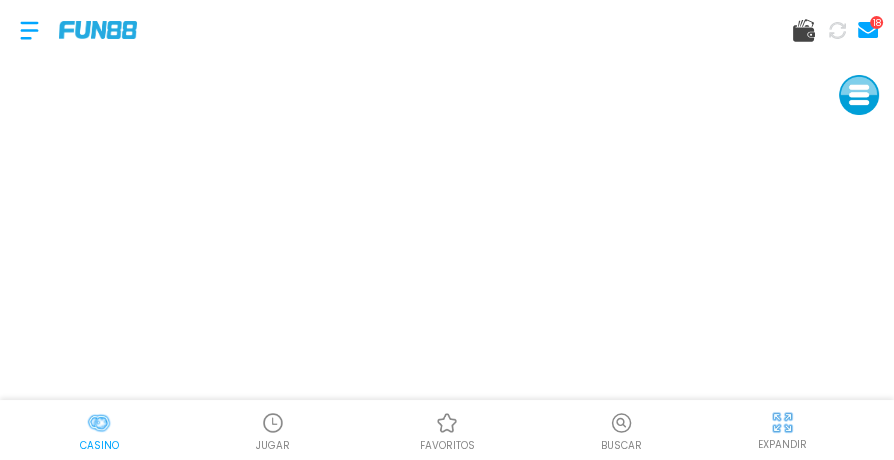 click at bounding box center (98, 29) 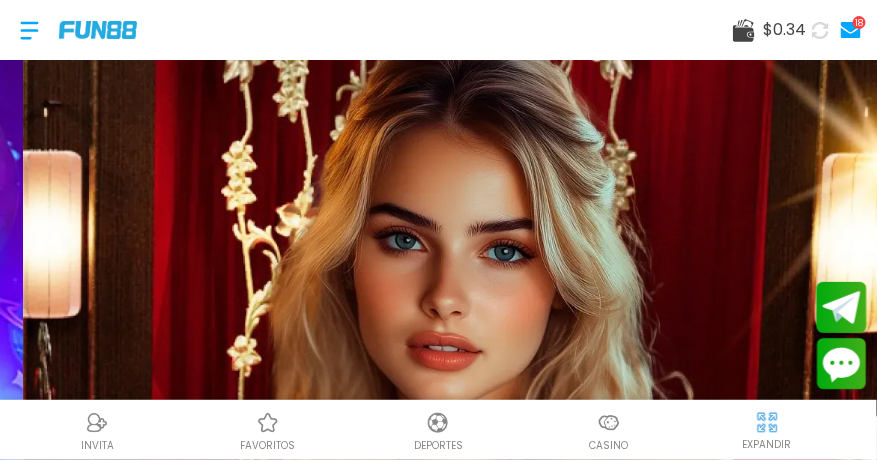 click at bounding box center [29, 30] 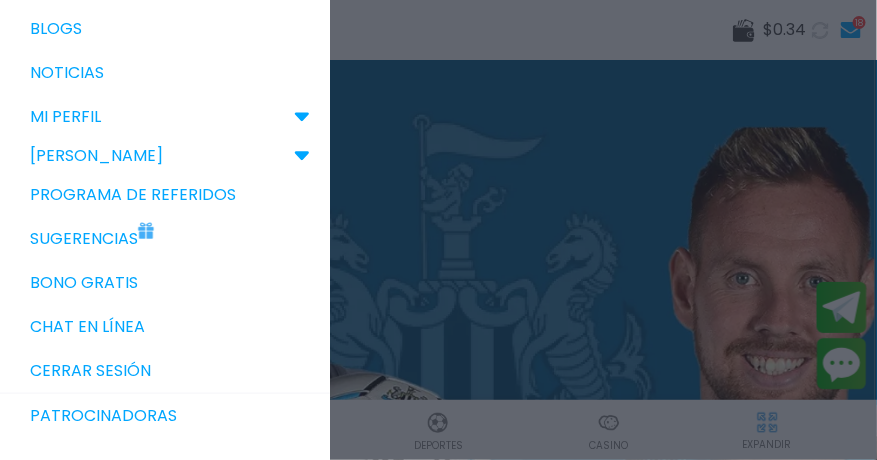 scroll, scrollTop: 278, scrollLeft: 0, axis: vertical 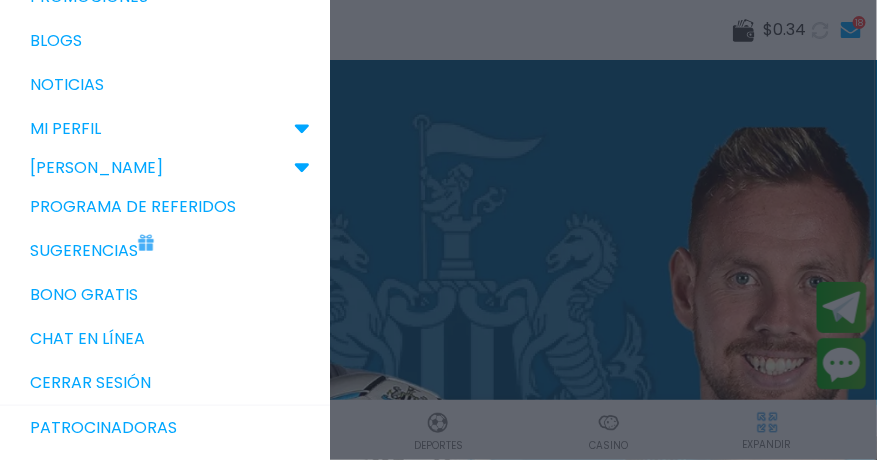 click on "Bono Gratis" at bounding box center [165, 295] 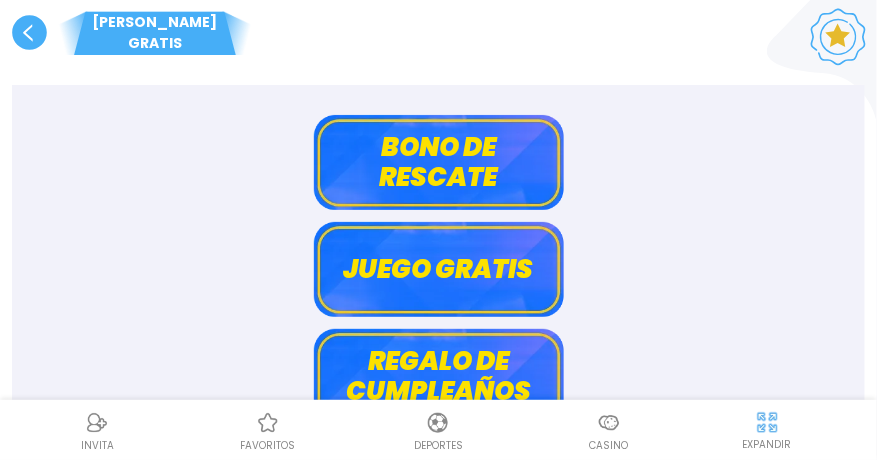 click on "Bono de rescate" at bounding box center [439, 162] 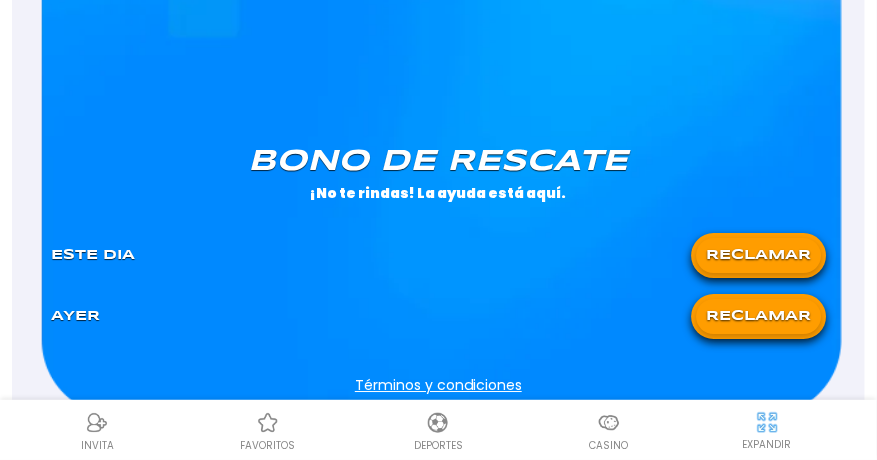 scroll, scrollTop: 1286, scrollLeft: 0, axis: vertical 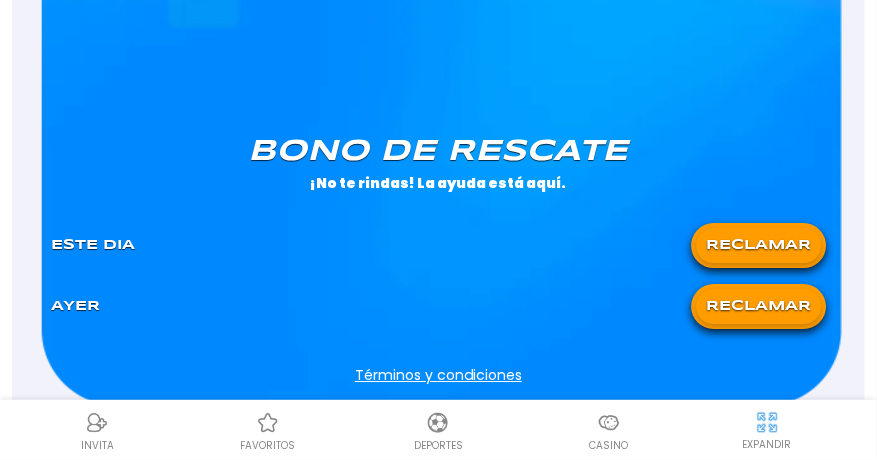 click on "RECLAMAR" at bounding box center (758, 245) 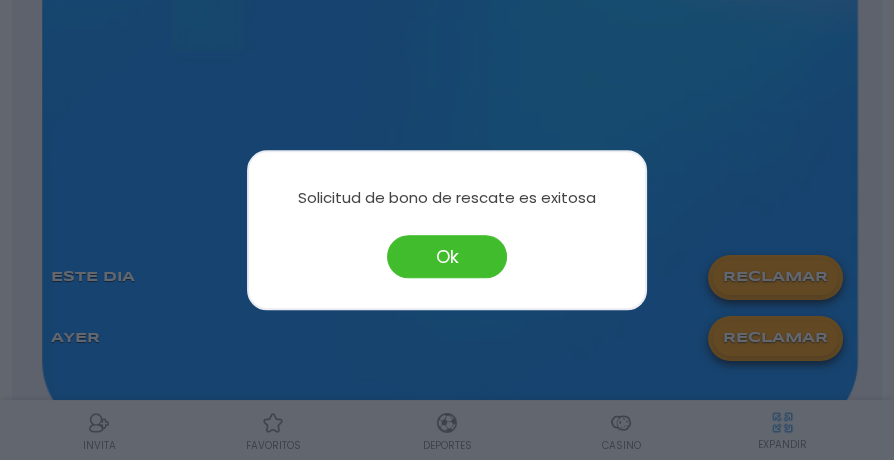 drag, startPoint x: 295, startPoint y: 438, endPoint x: 284, endPoint y: 436, distance: 11.18034 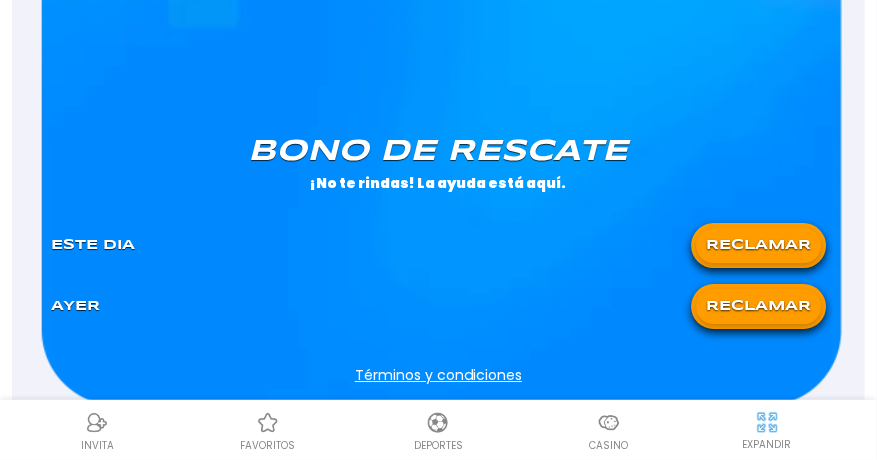 click on "favoritos" at bounding box center [268, 430] 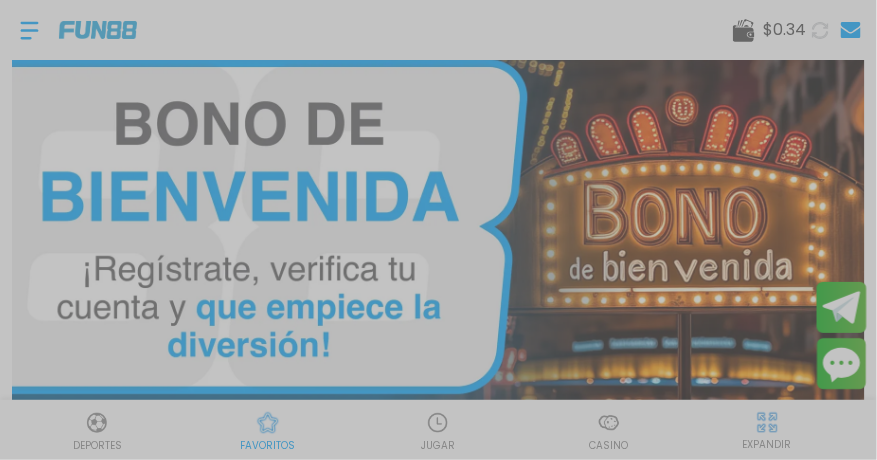scroll, scrollTop: 0, scrollLeft: 0, axis: both 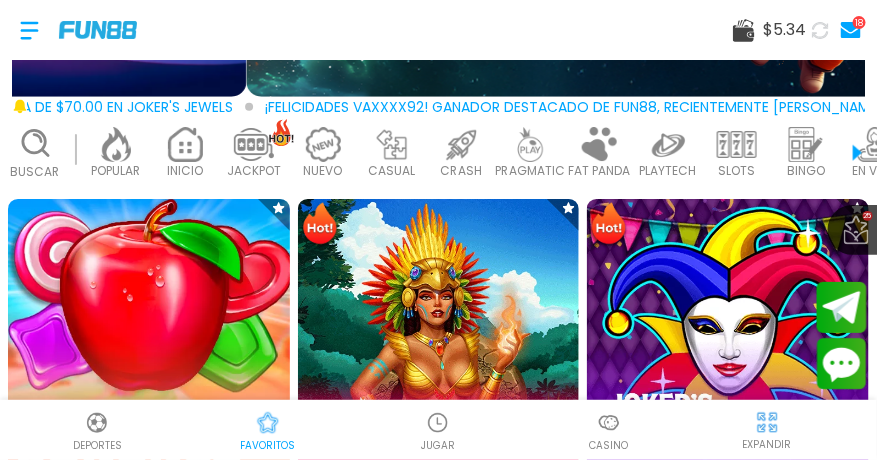 click at bounding box center (149, 340) 